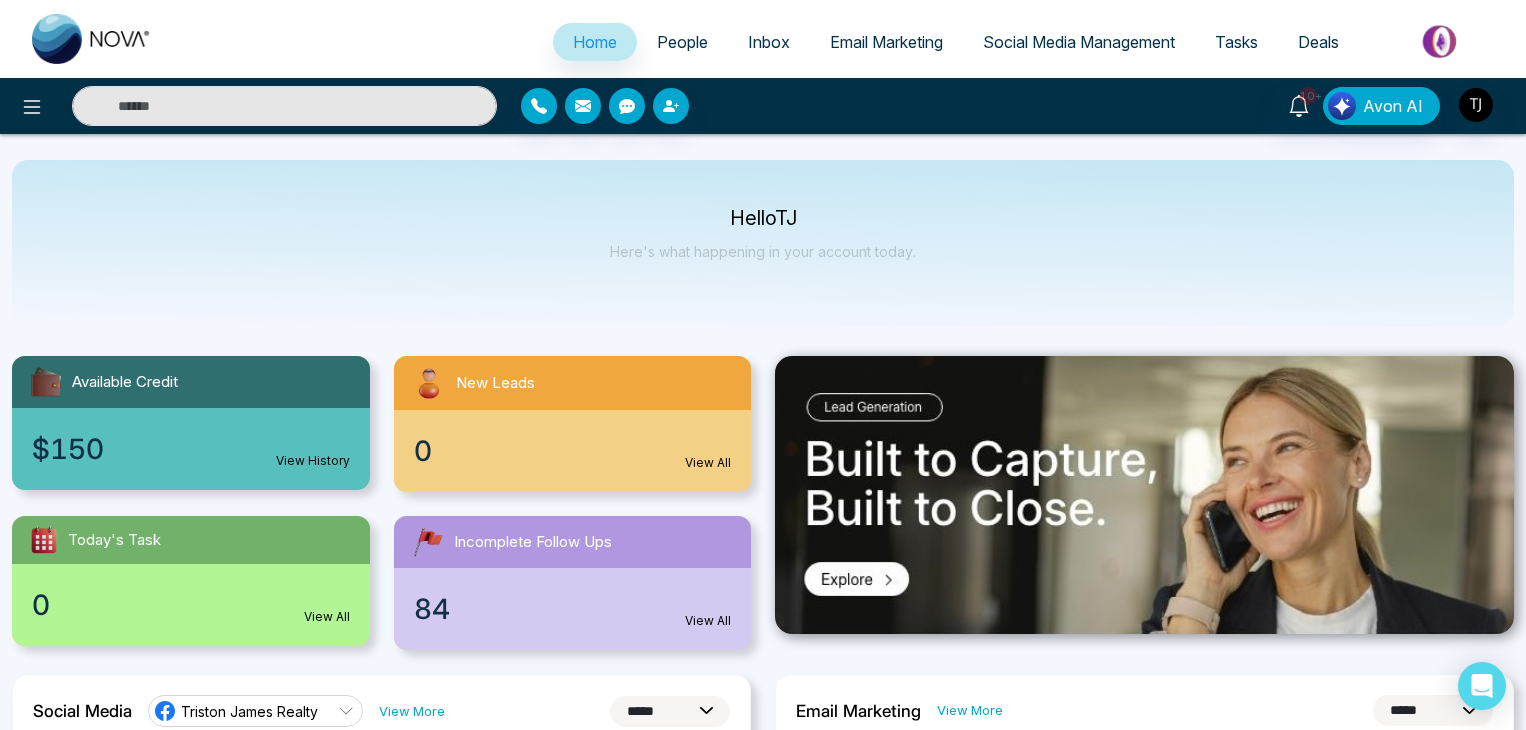 select on "*" 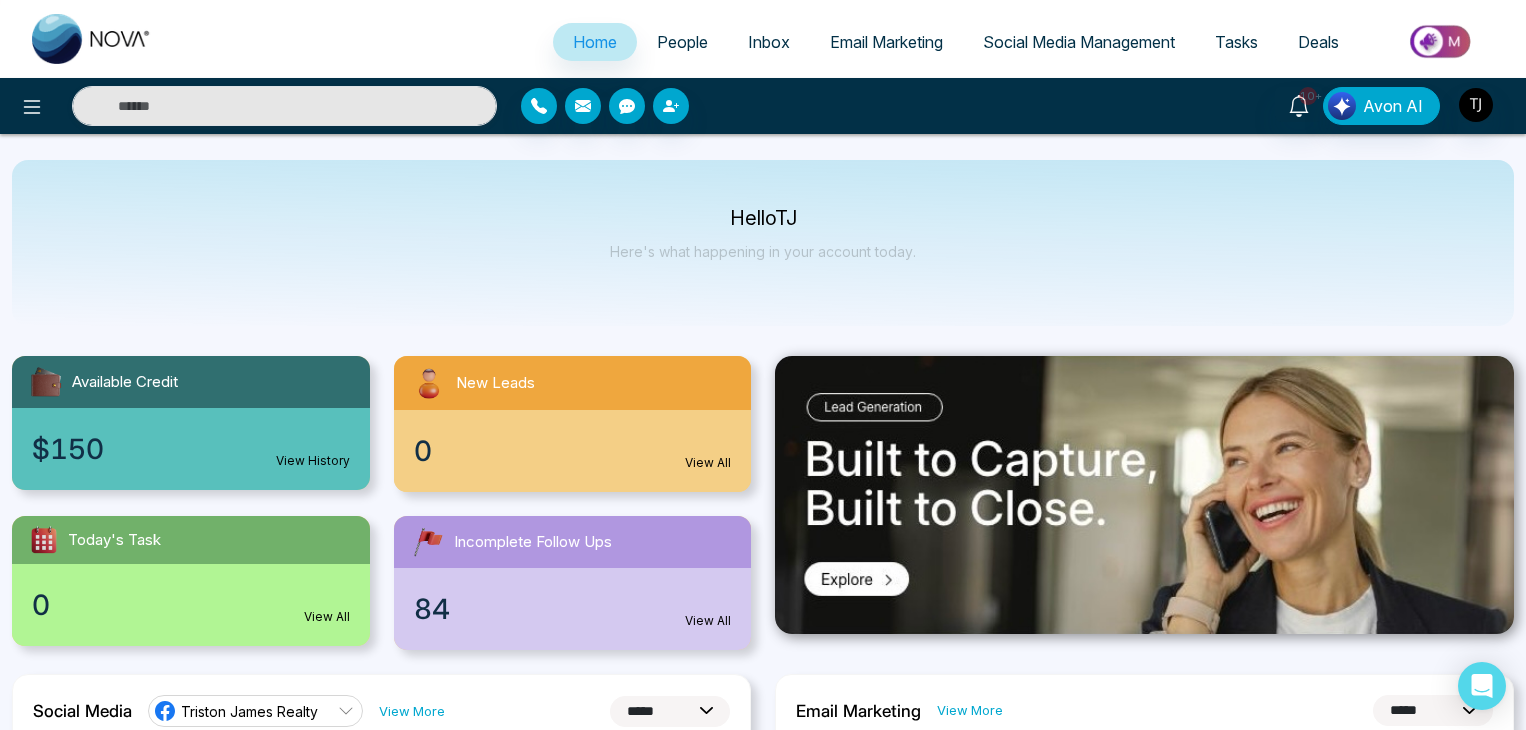 select on "*" 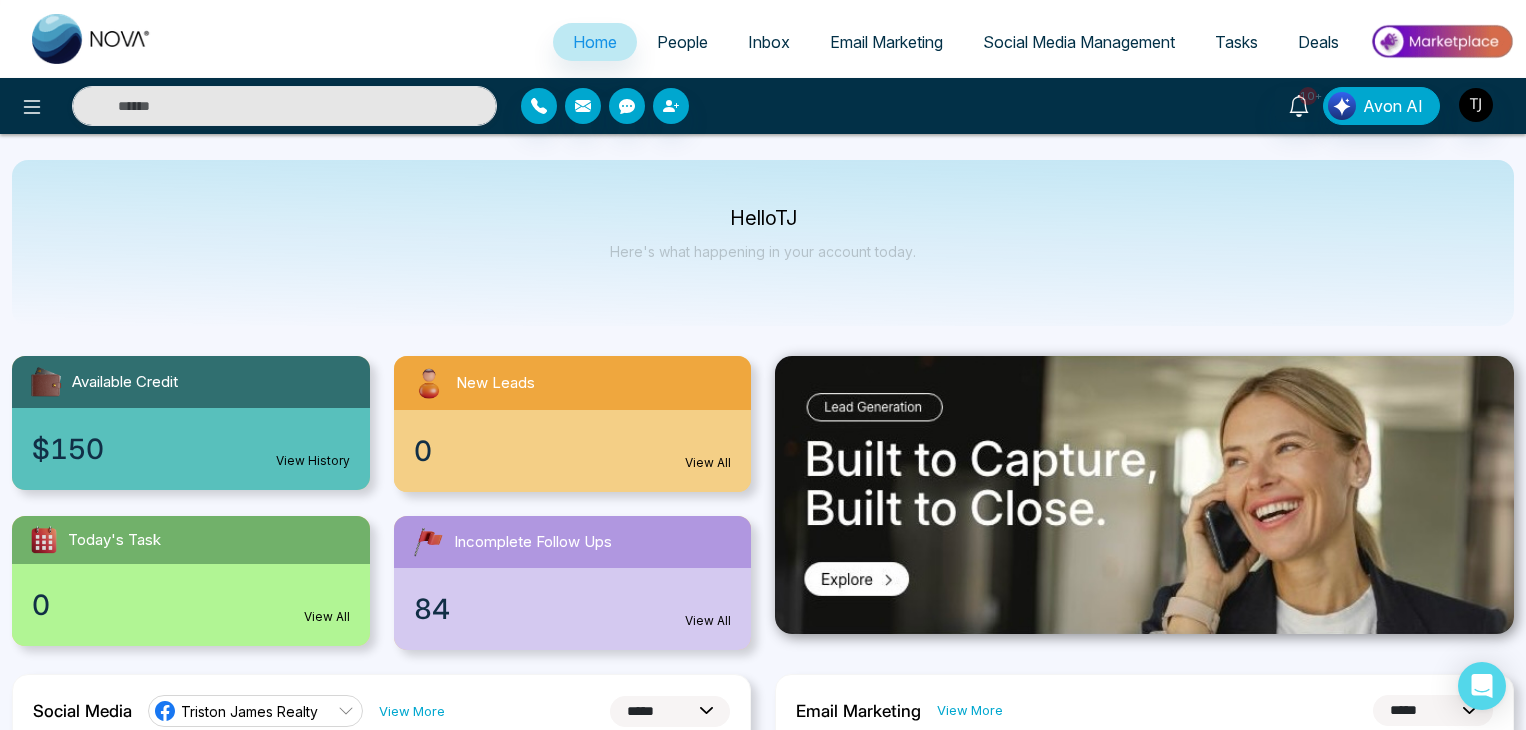 scroll, scrollTop: 0, scrollLeft: 0, axis: both 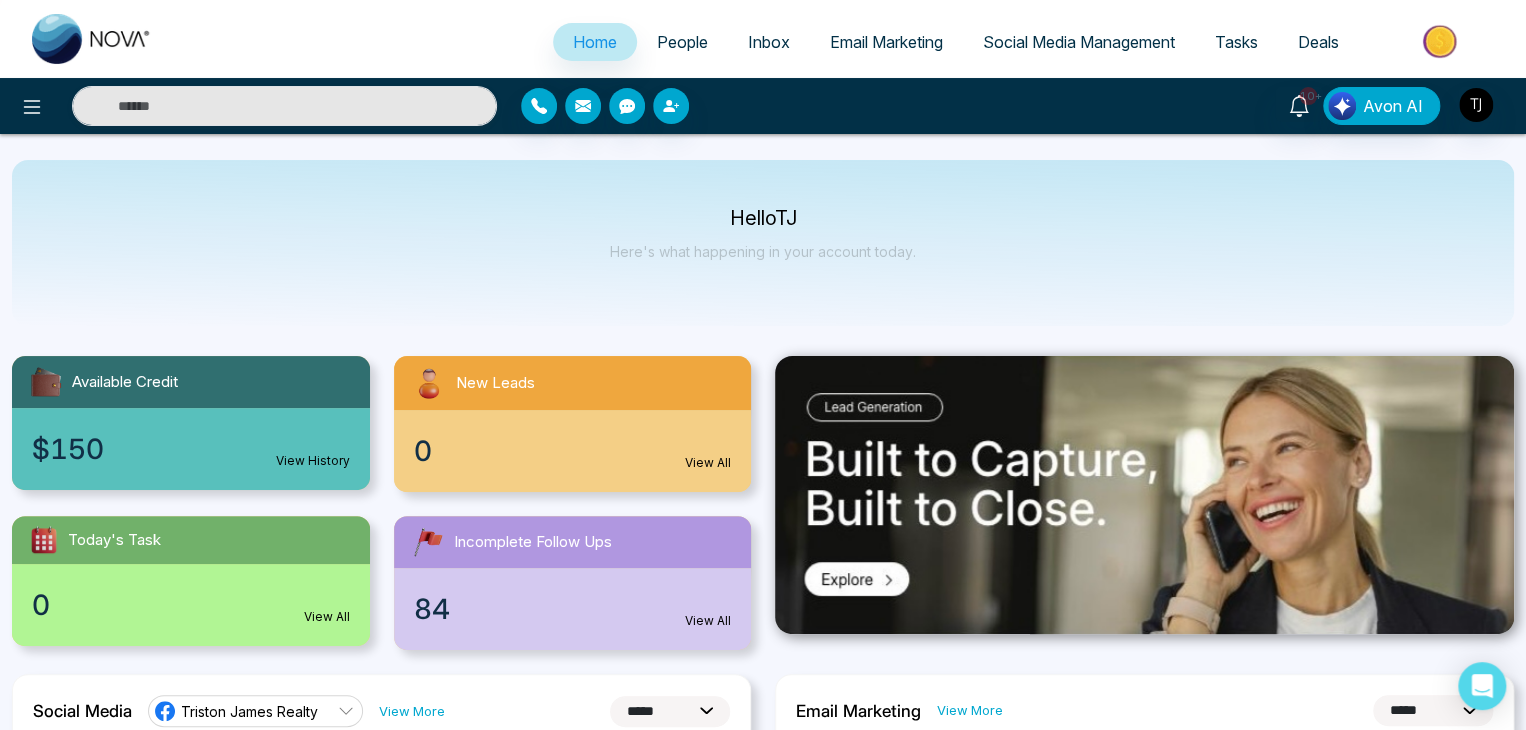 click on "People" at bounding box center [682, 42] 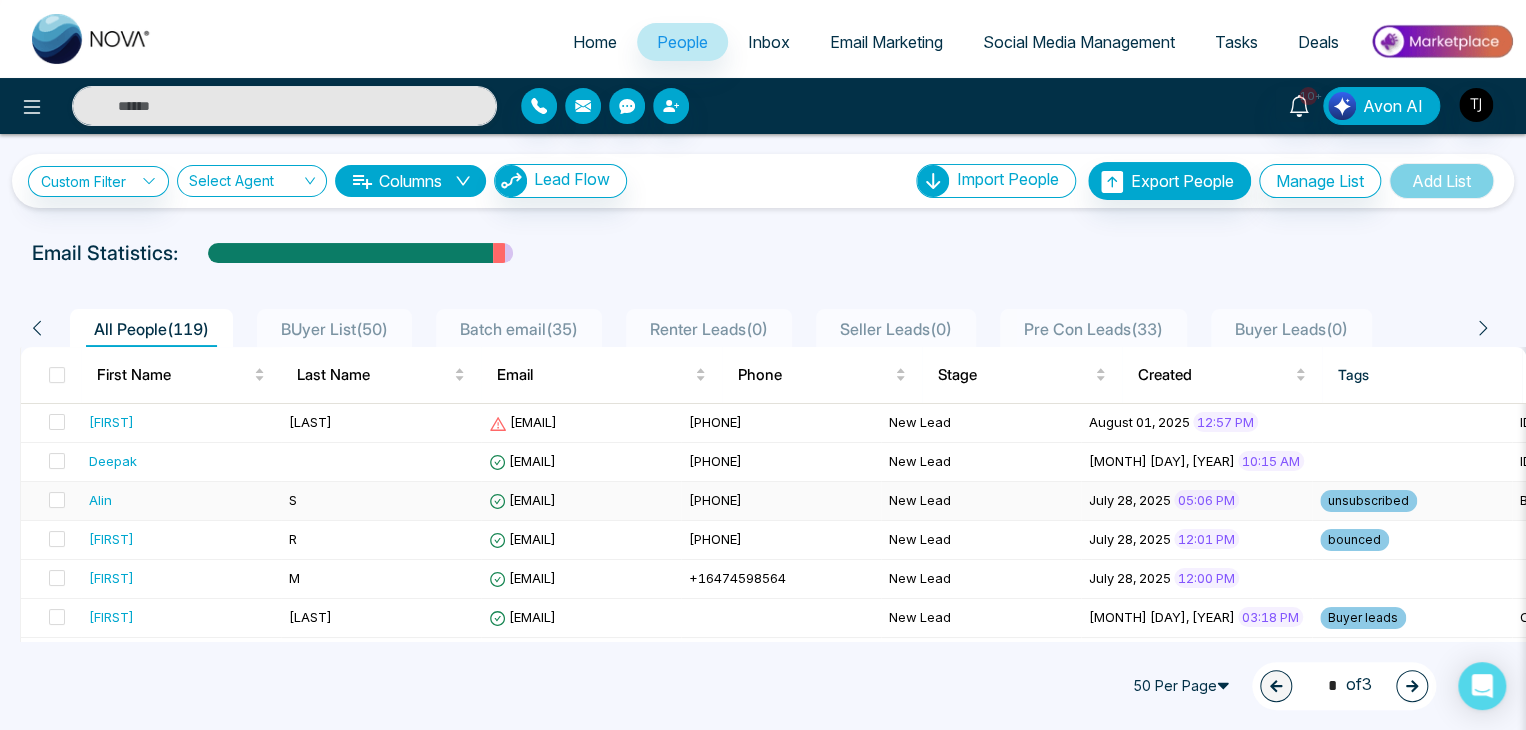 click on "S" at bounding box center [381, 501] 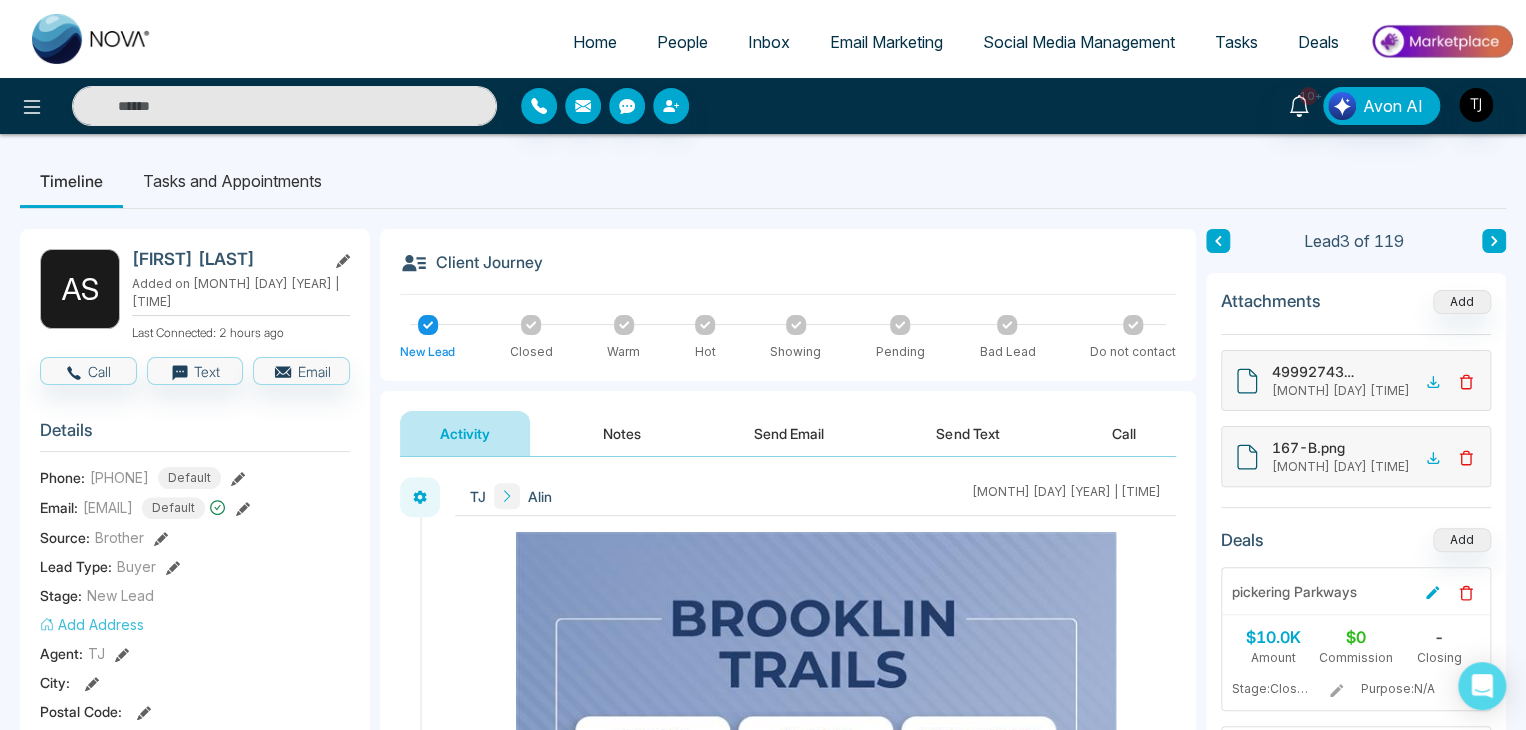 click on "Send Text" at bounding box center [967, 433] 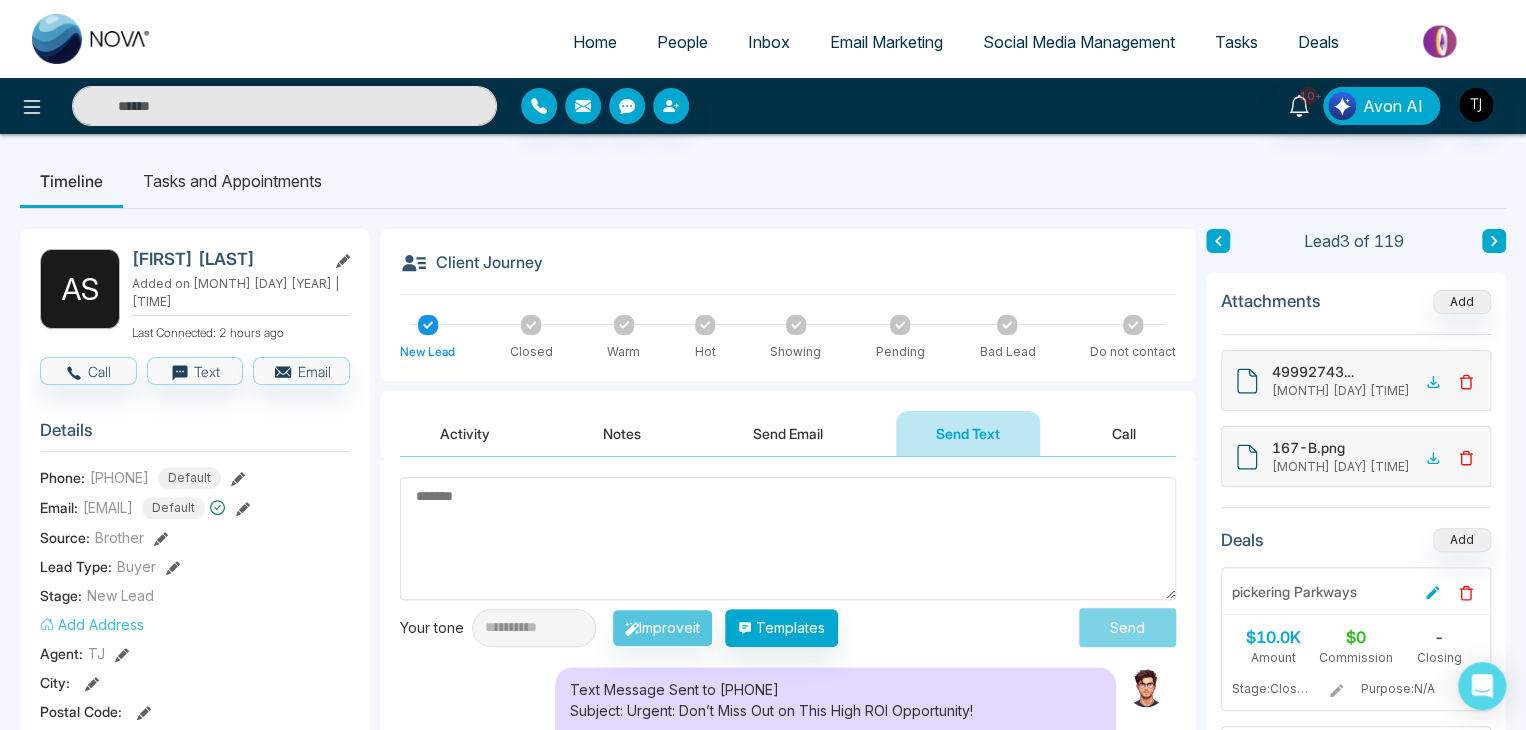 click on "Call" at bounding box center (1124, 433) 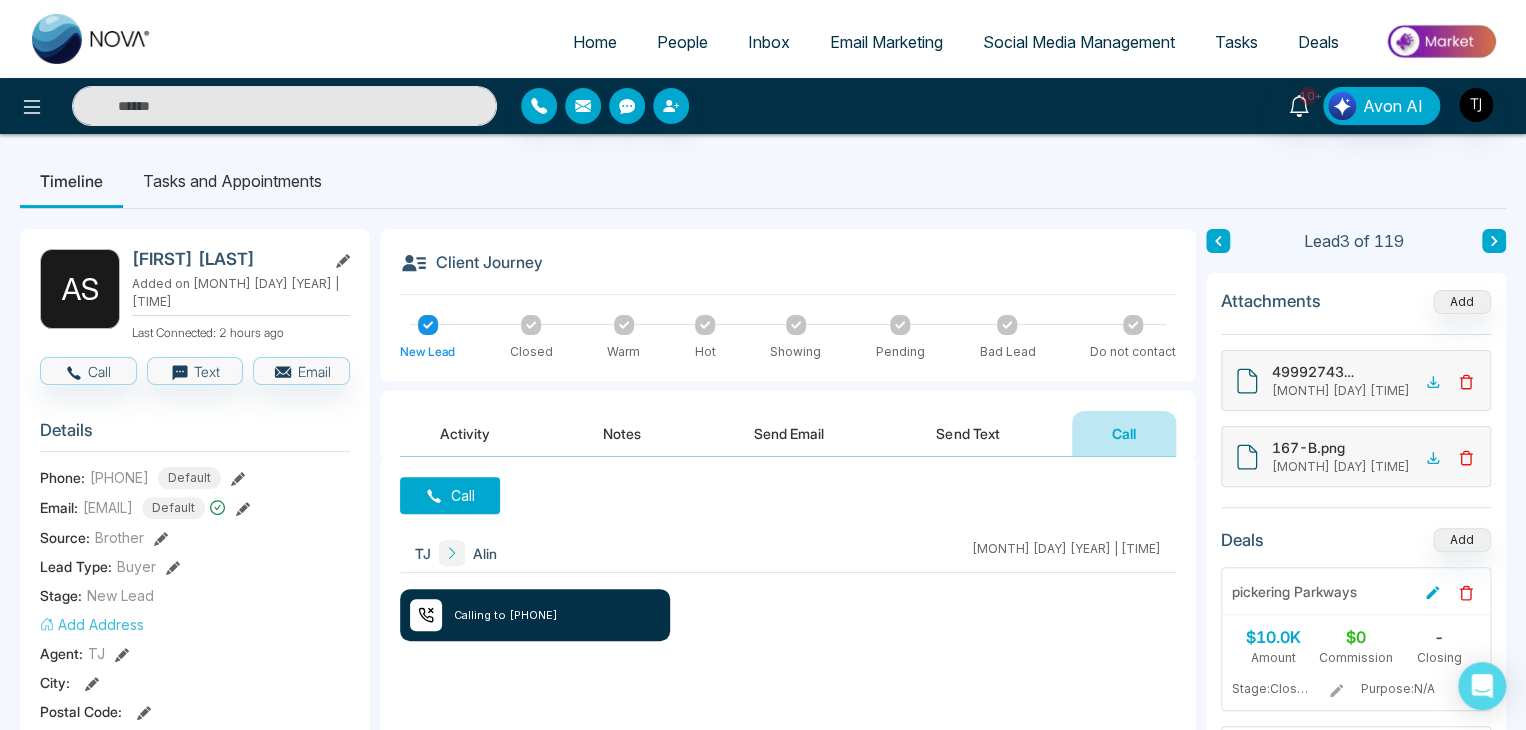 type 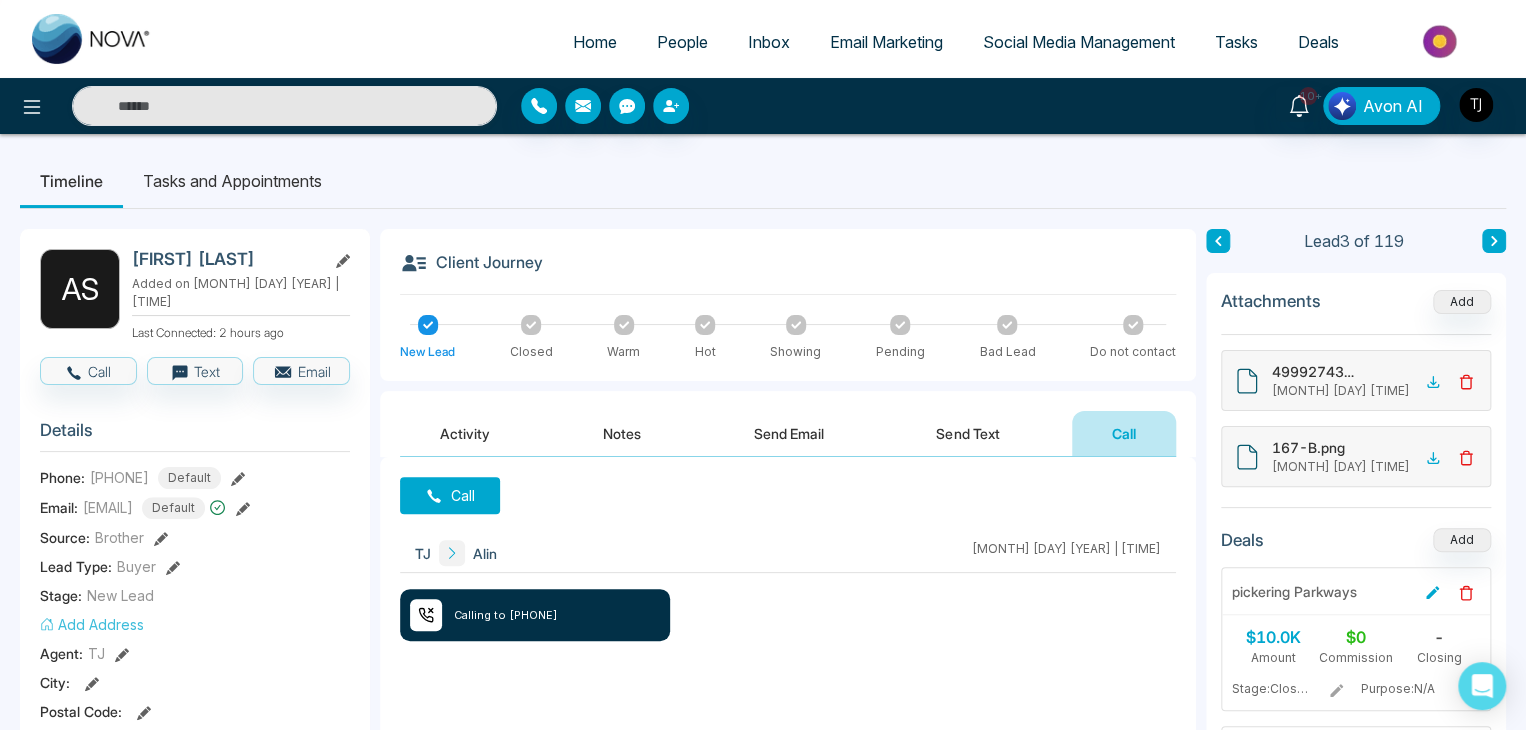 click on "Home" at bounding box center (595, 42) 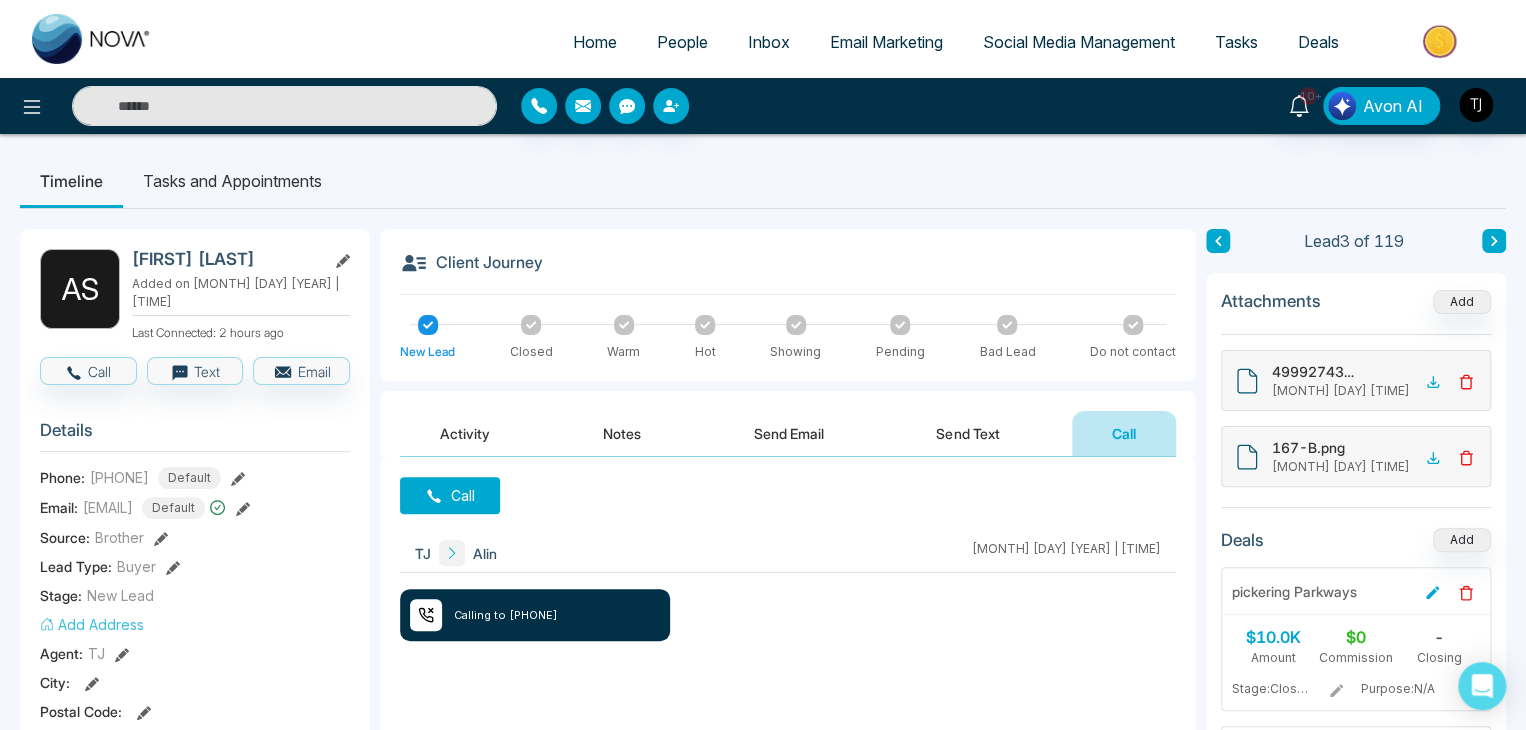 select on "*" 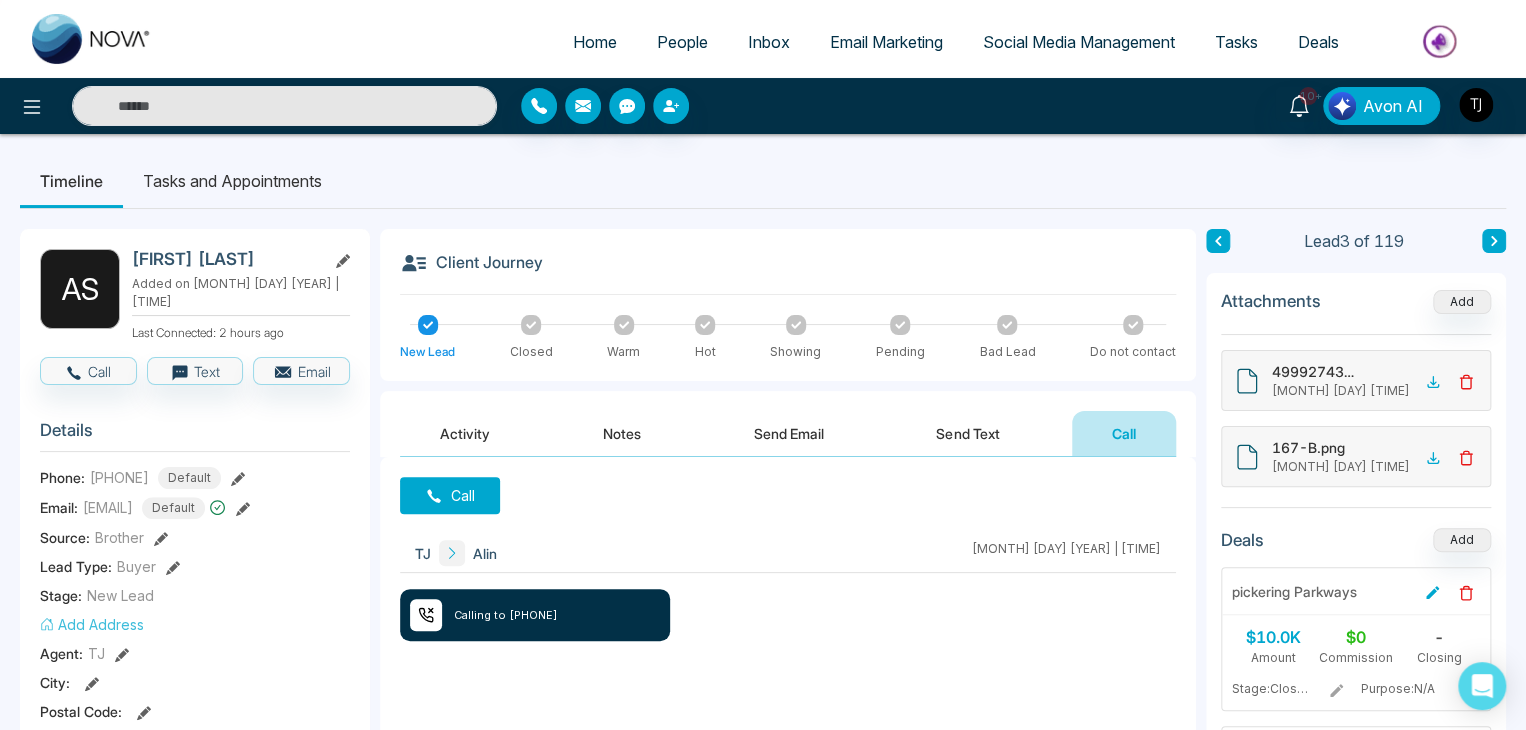 select on "*" 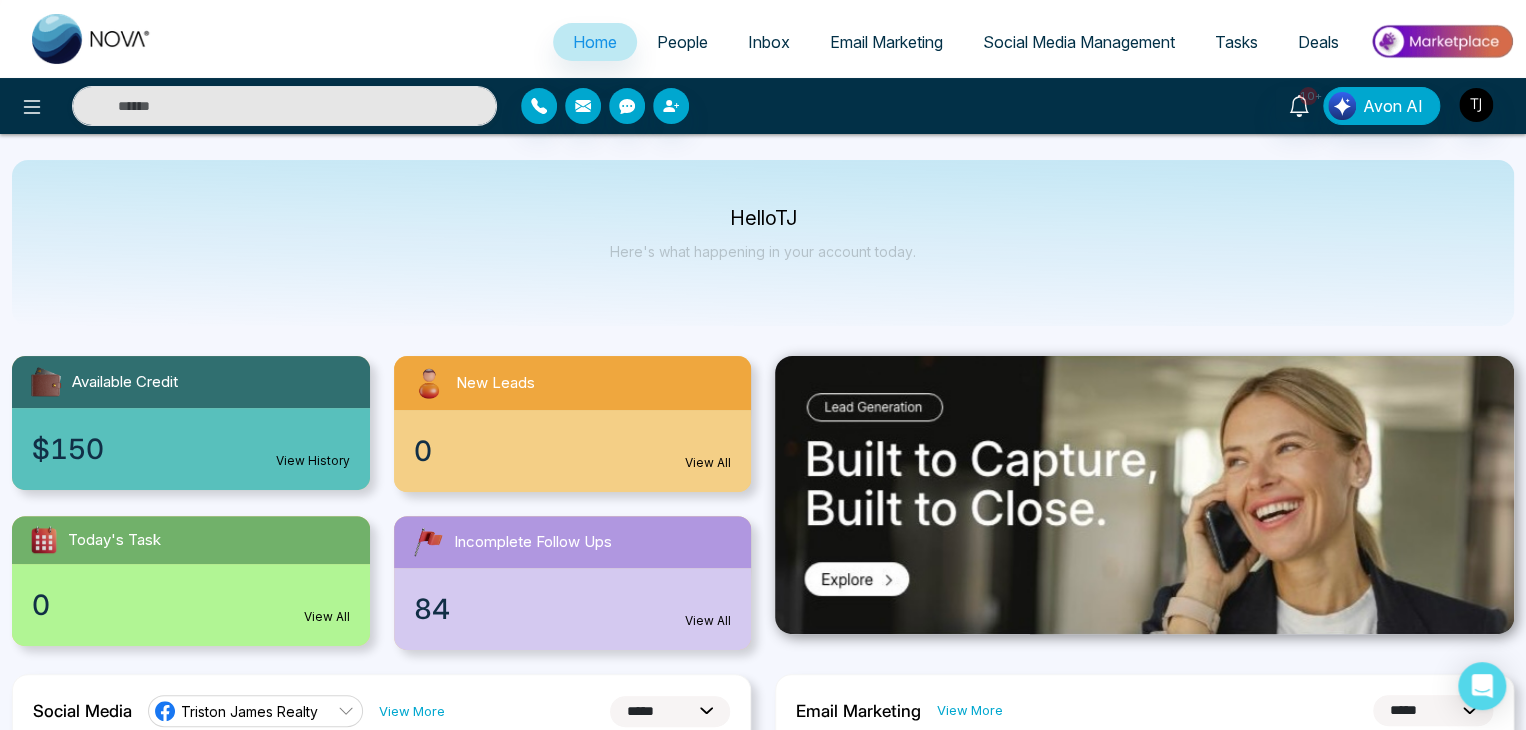 click on "People" at bounding box center (682, 42) 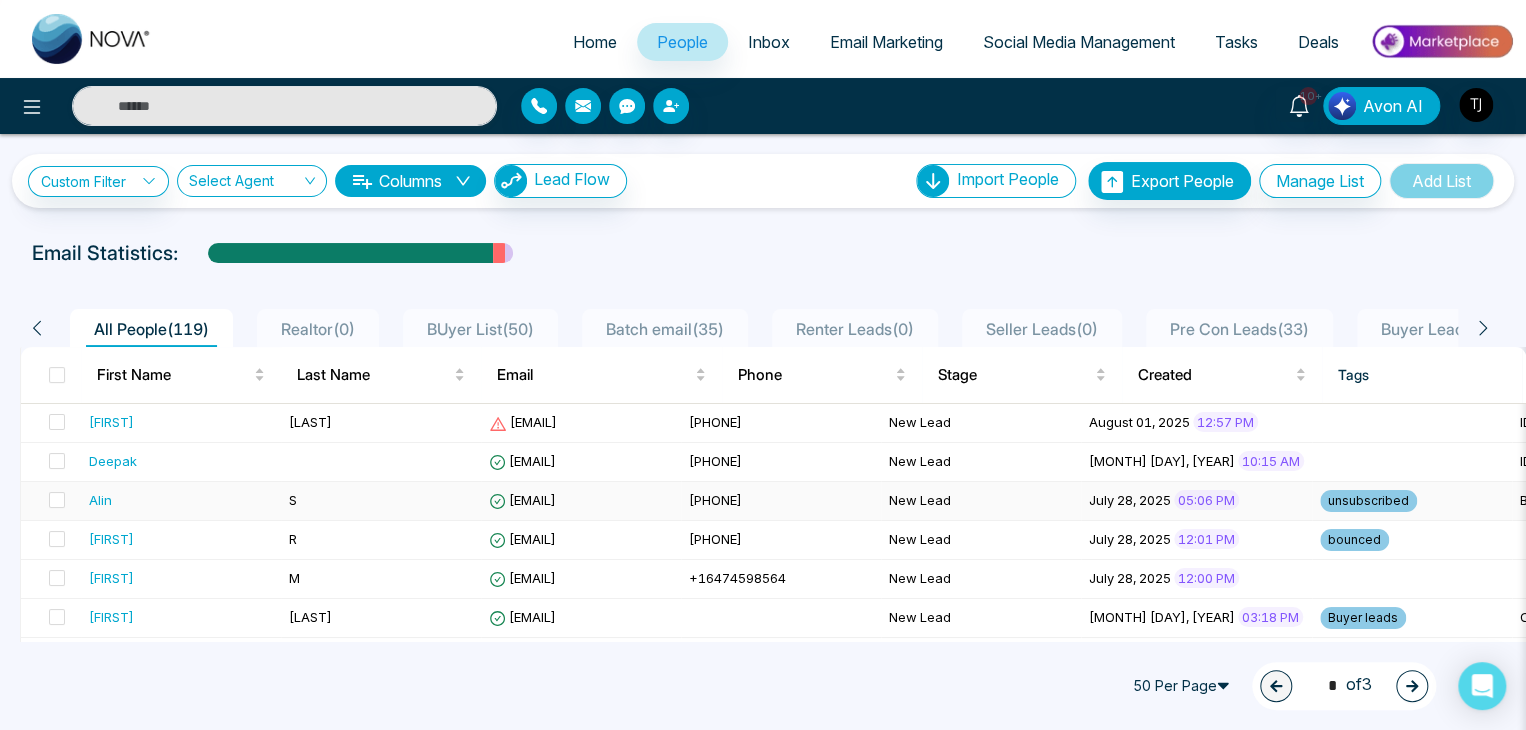 click on "S" at bounding box center (381, 501) 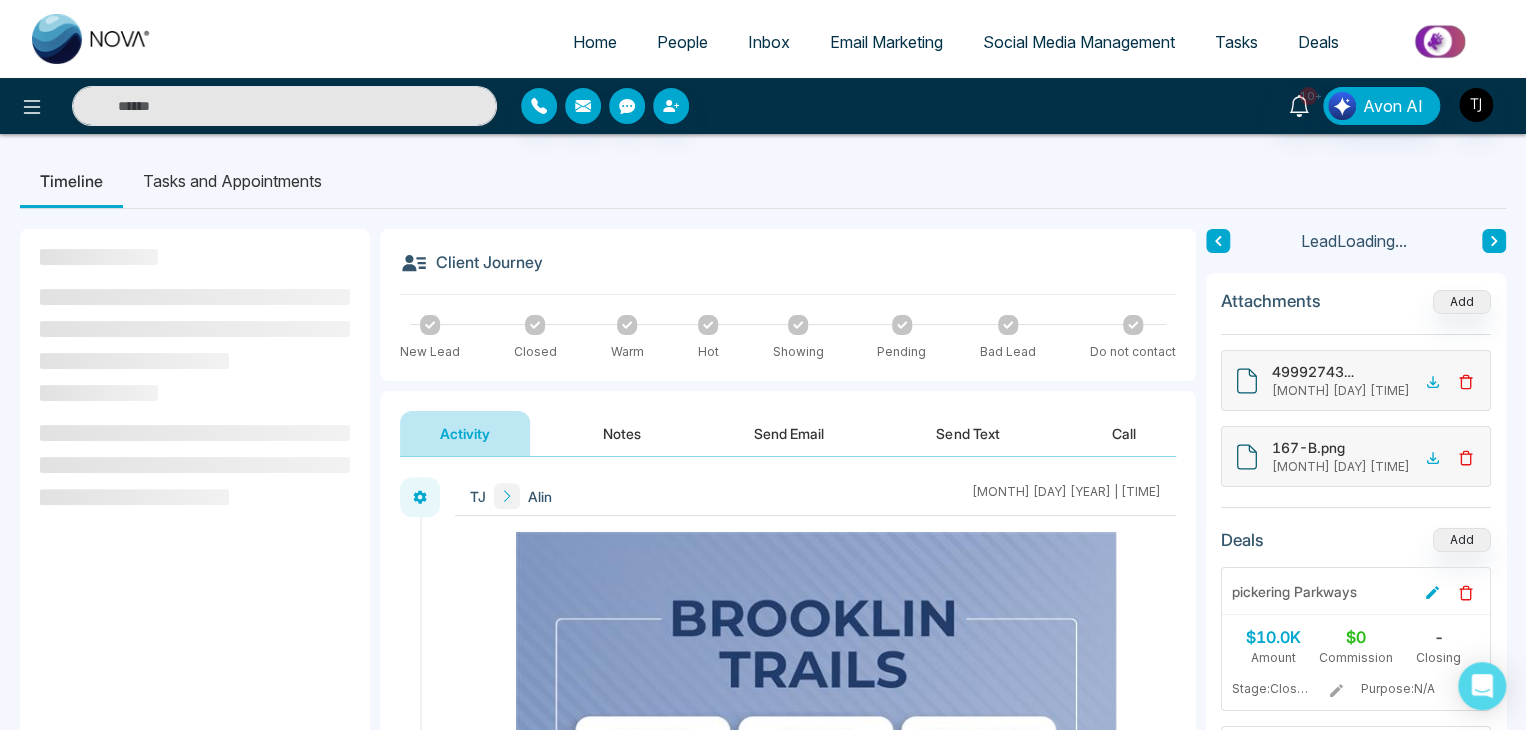 scroll, scrollTop: 140, scrollLeft: 0, axis: vertical 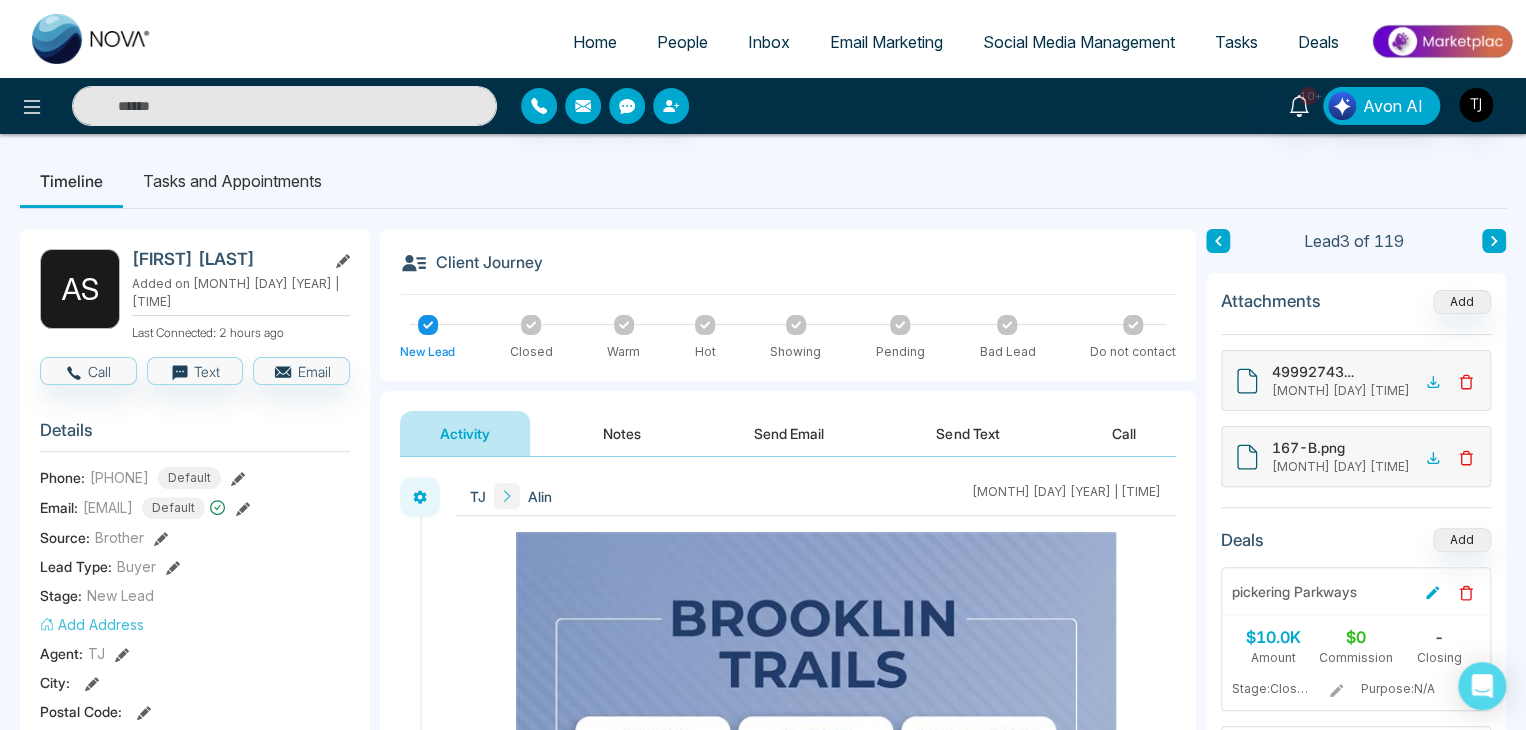 click on "Home" at bounding box center (595, 42) 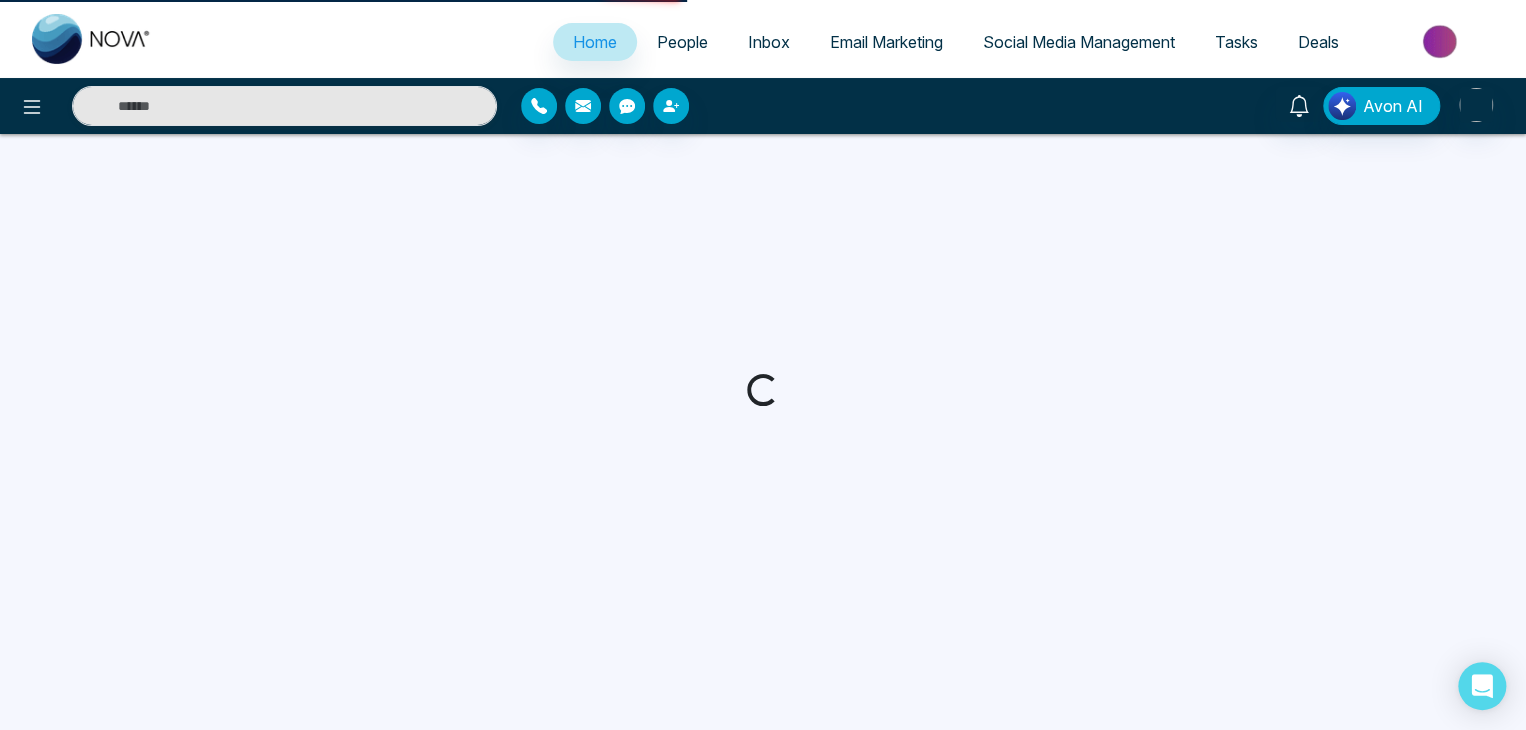 select on "*" 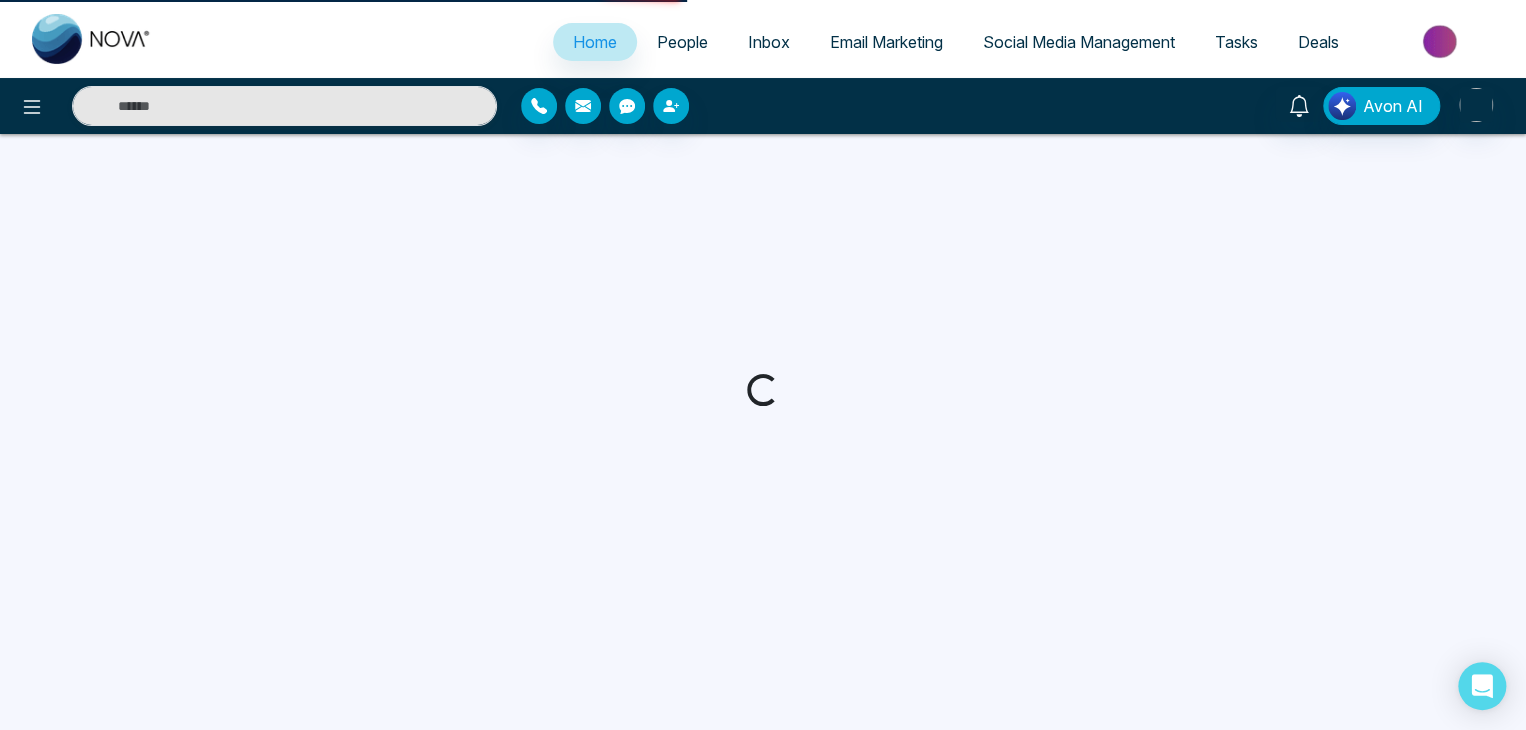 select on "*" 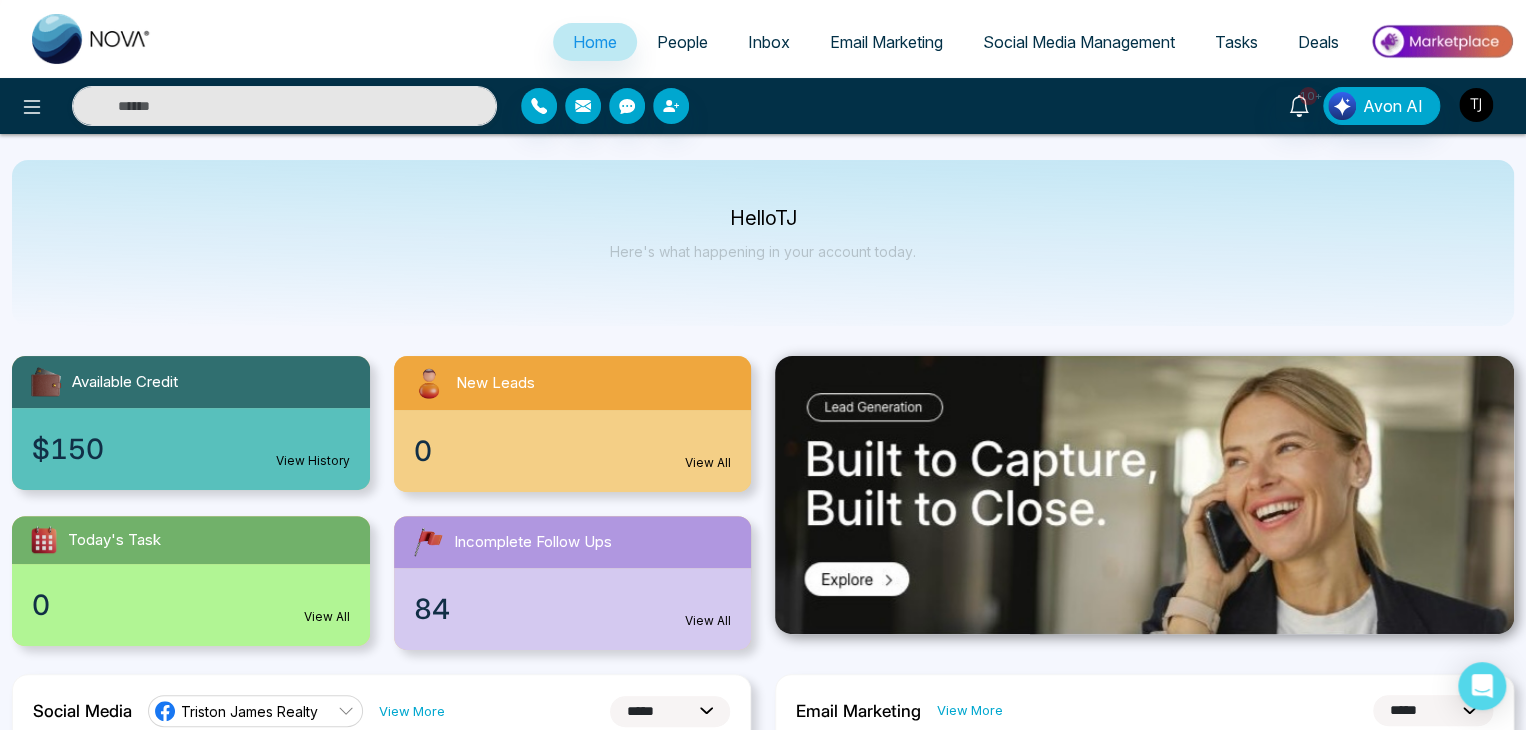click at bounding box center [1476, 105] 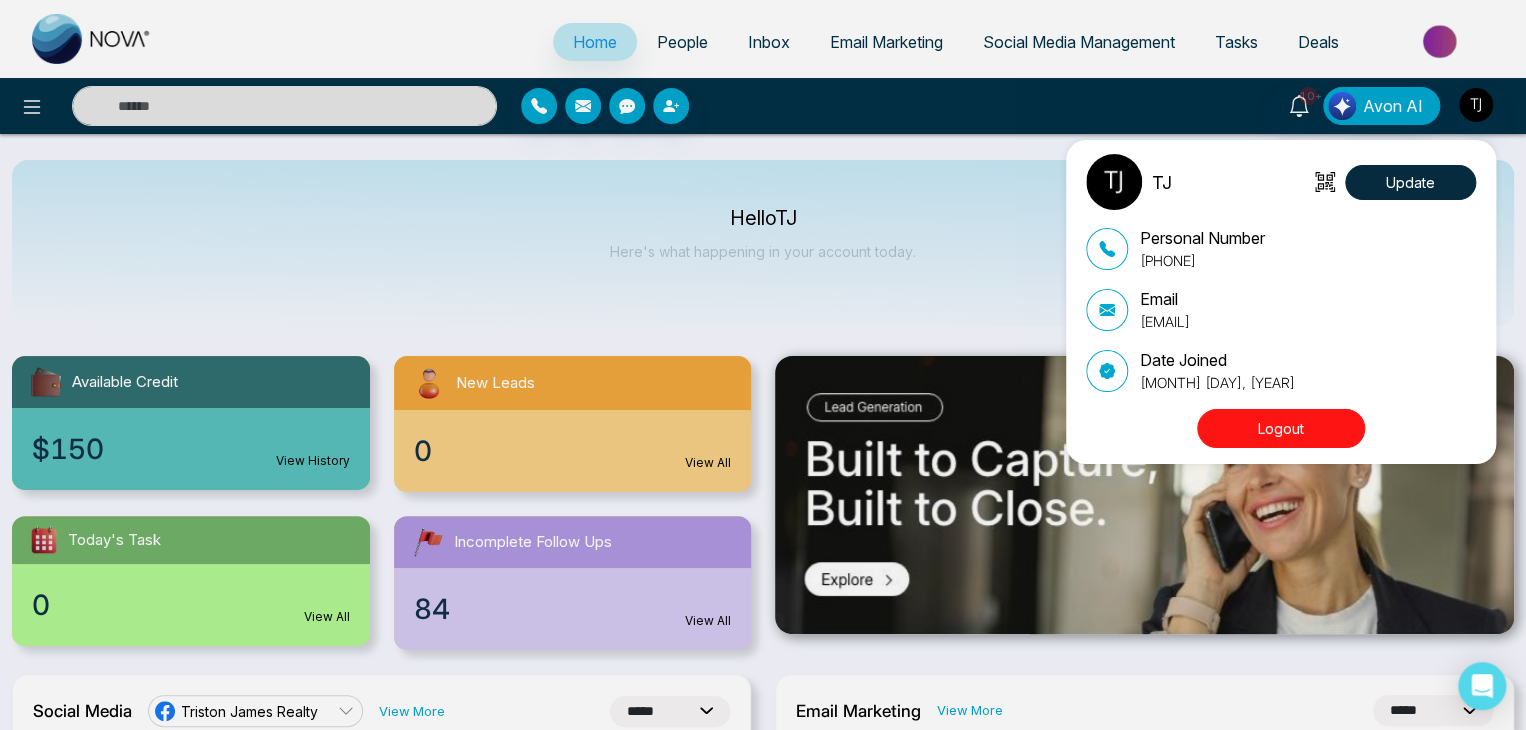 click on "Logout" at bounding box center [1281, 428] 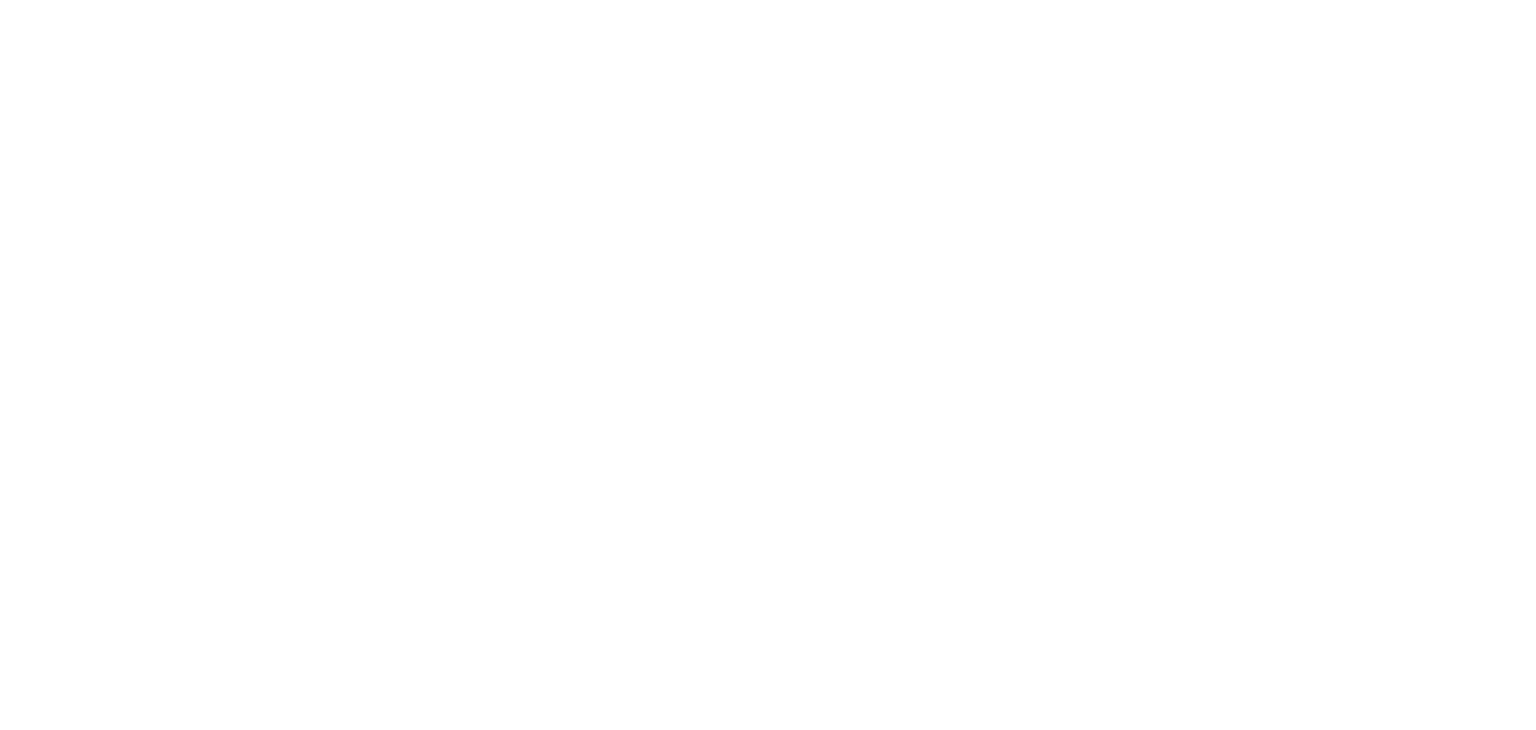 scroll, scrollTop: 0, scrollLeft: 0, axis: both 